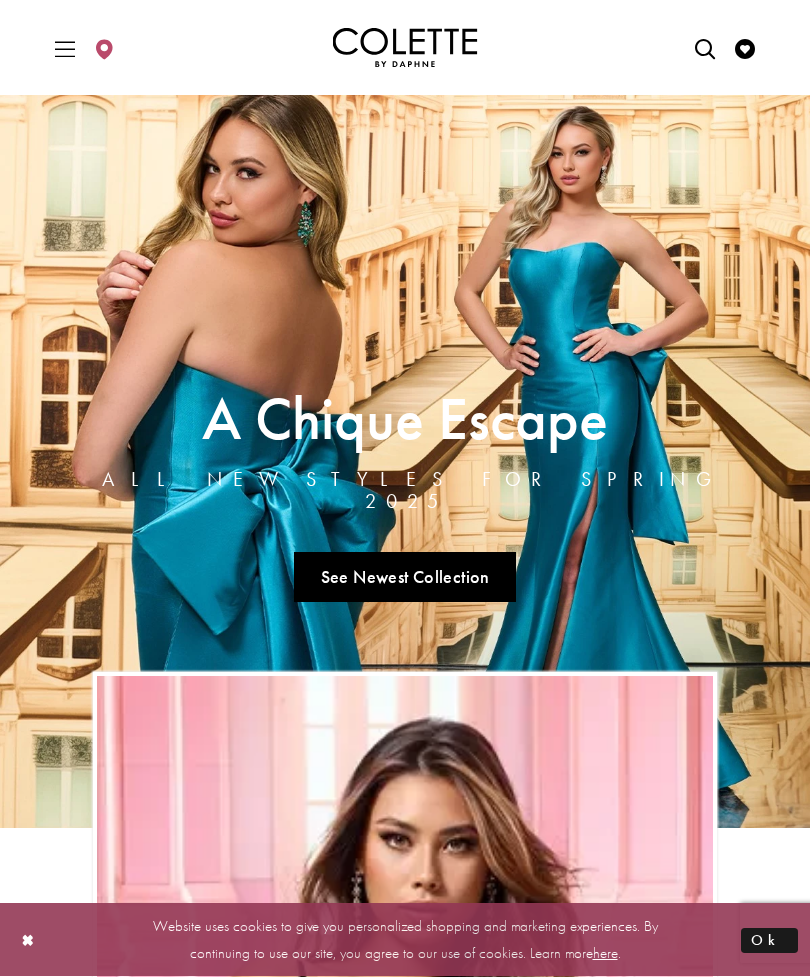 scroll, scrollTop: 0, scrollLeft: 0, axis: both 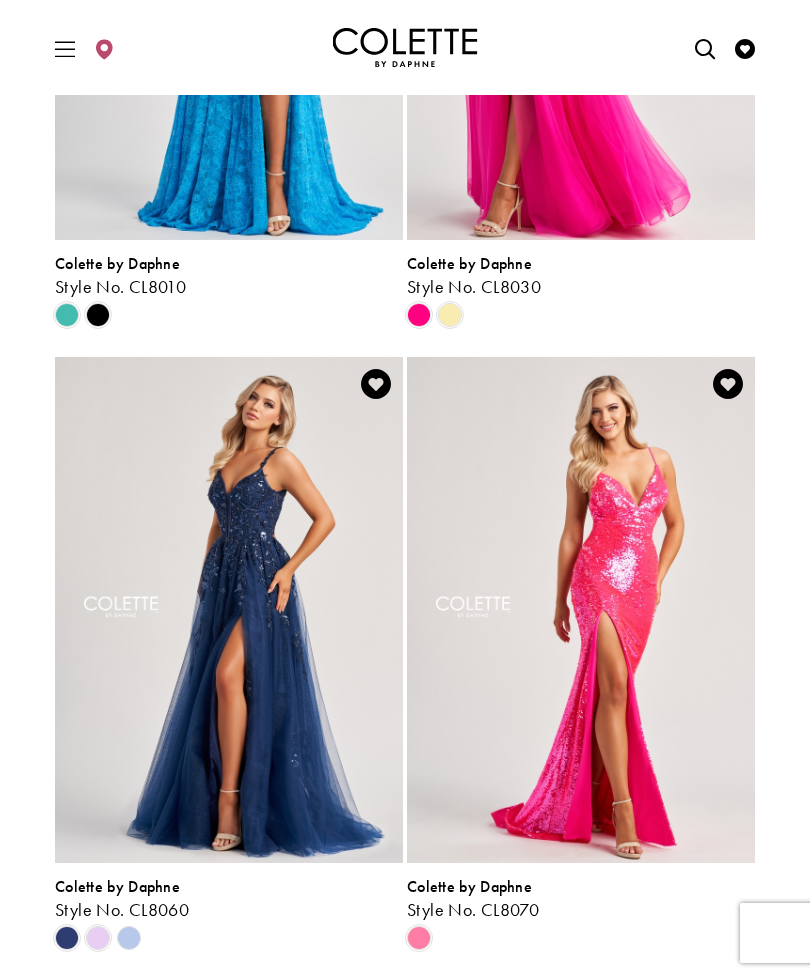 click at bounding box center (98, 938) 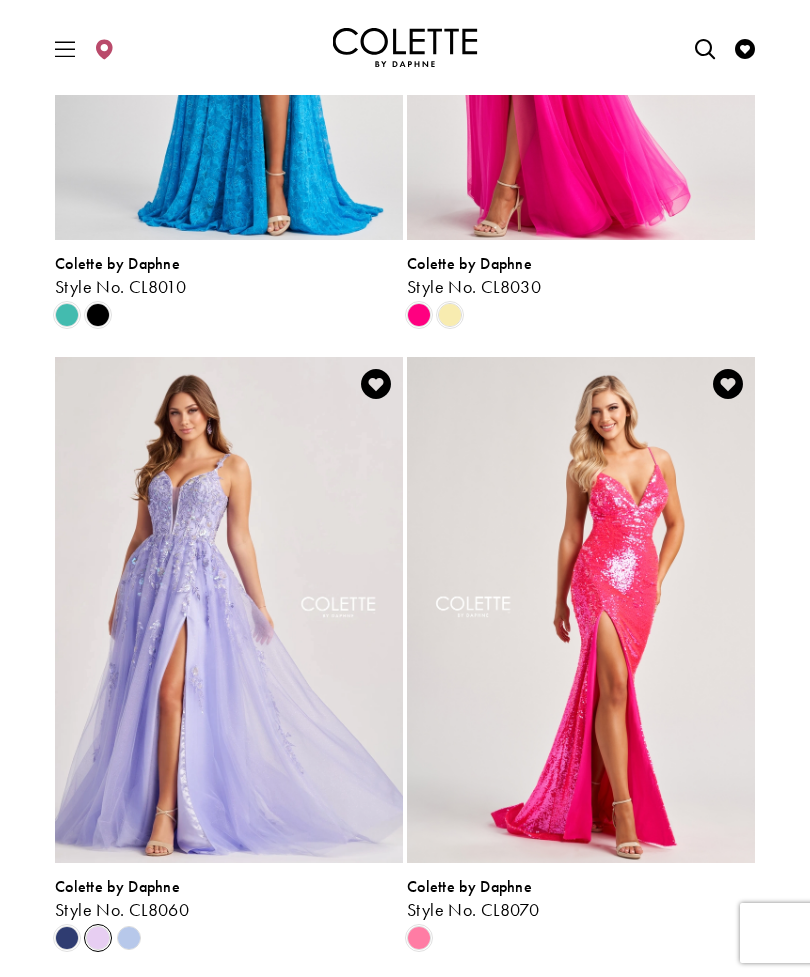 click 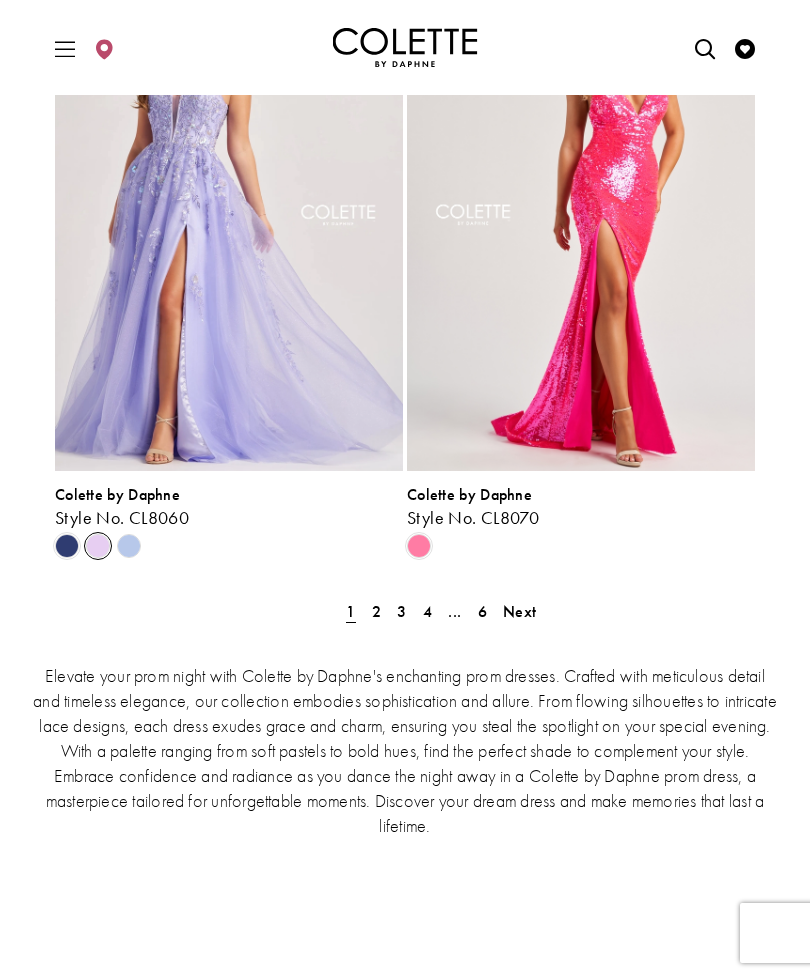 scroll, scrollTop: 4241, scrollLeft: 0, axis: vertical 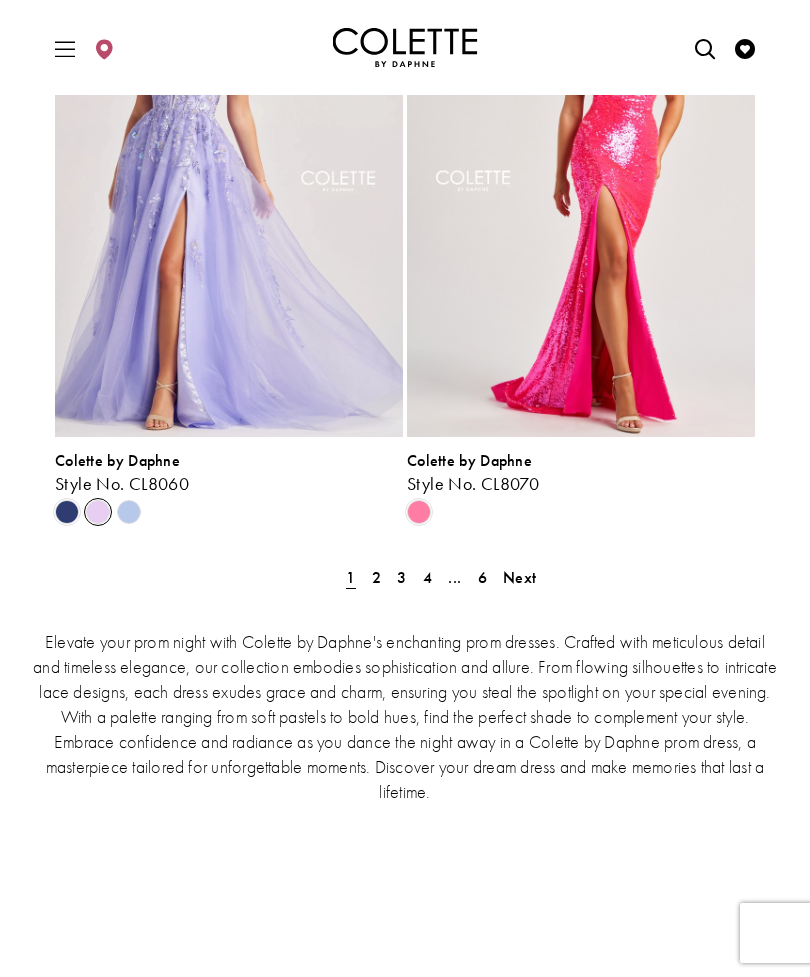 click on "Next" at bounding box center [519, 577] 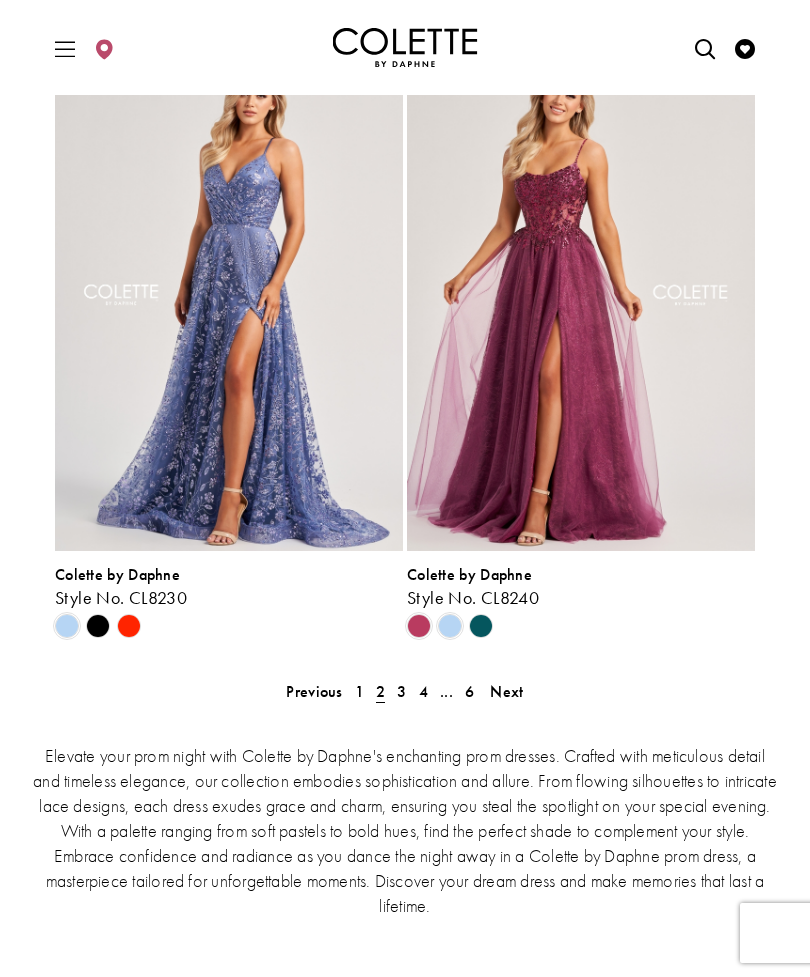 scroll, scrollTop: 4202, scrollLeft: 0, axis: vertical 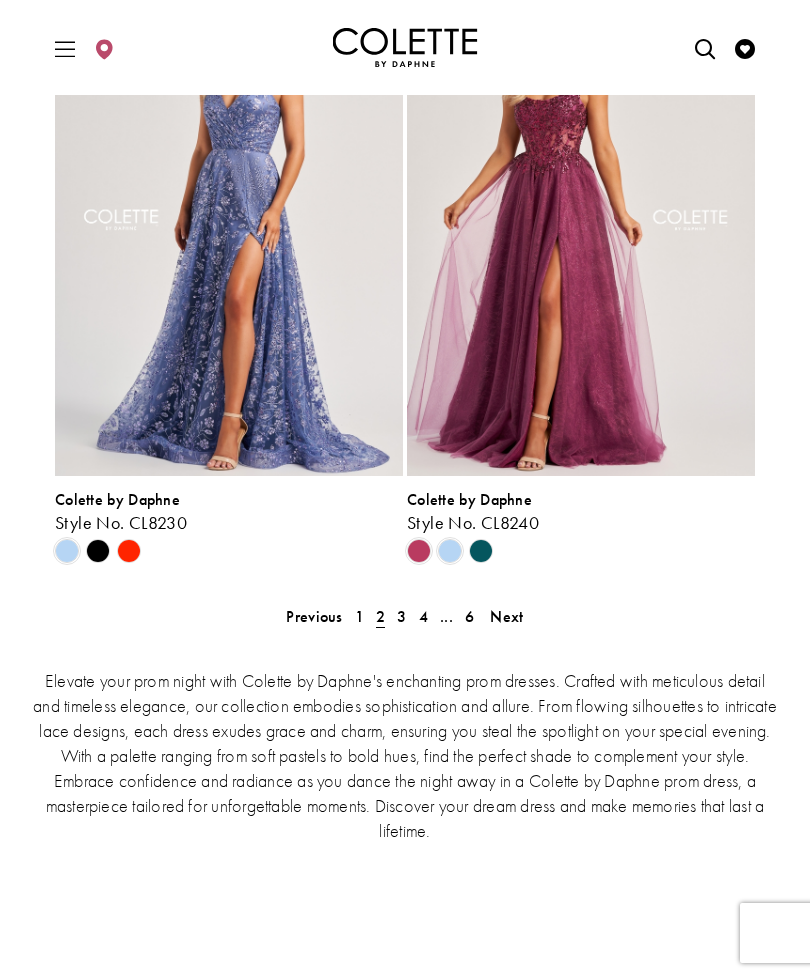 click on "Next" at bounding box center [506, 616] 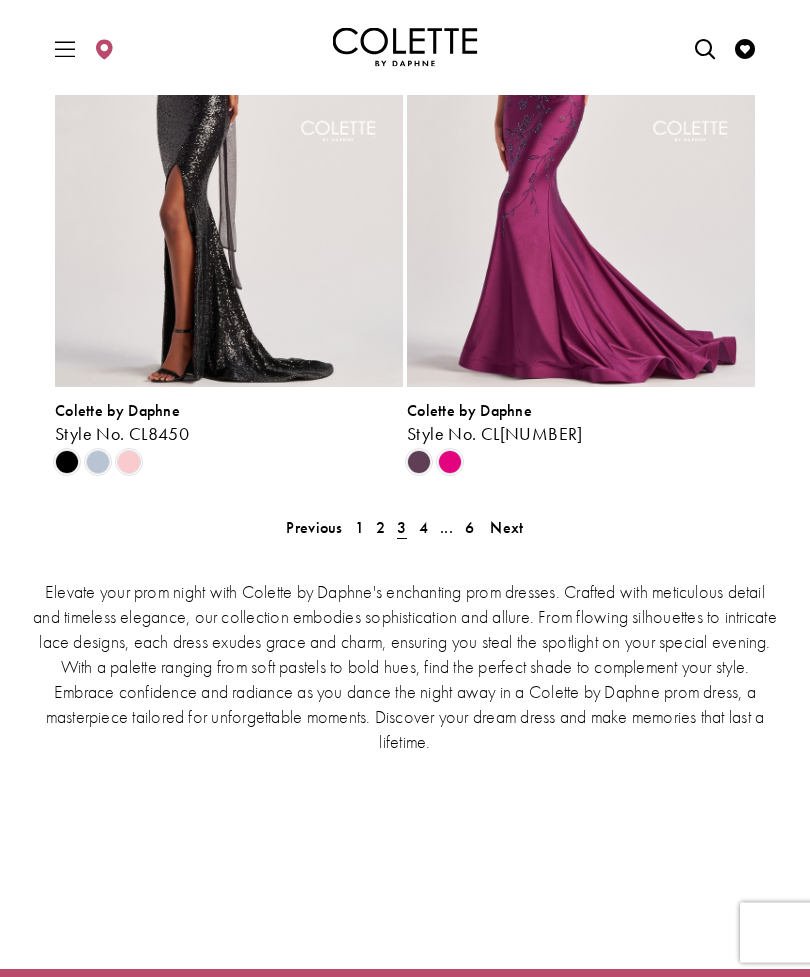 scroll, scrollTop: 4291, scrollLeft: 0, axis: vertical 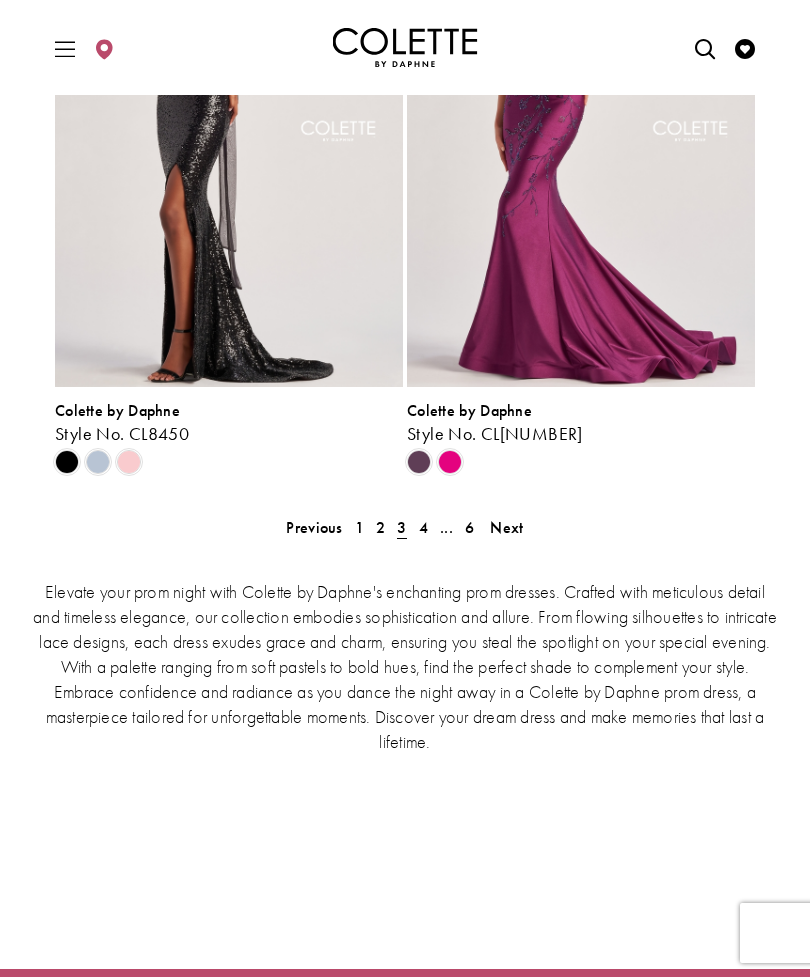 click on "Next" at bounding box center (506, 527) 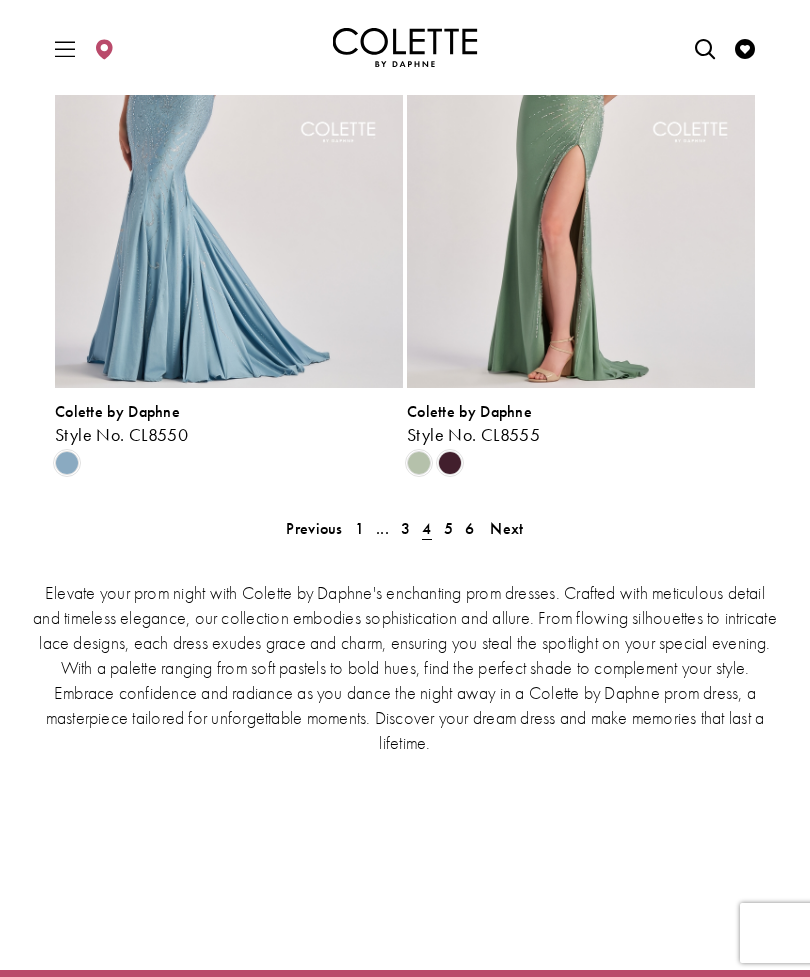 scroll, scrollTop: 4325, scrollLeft: 0, axis: vertical 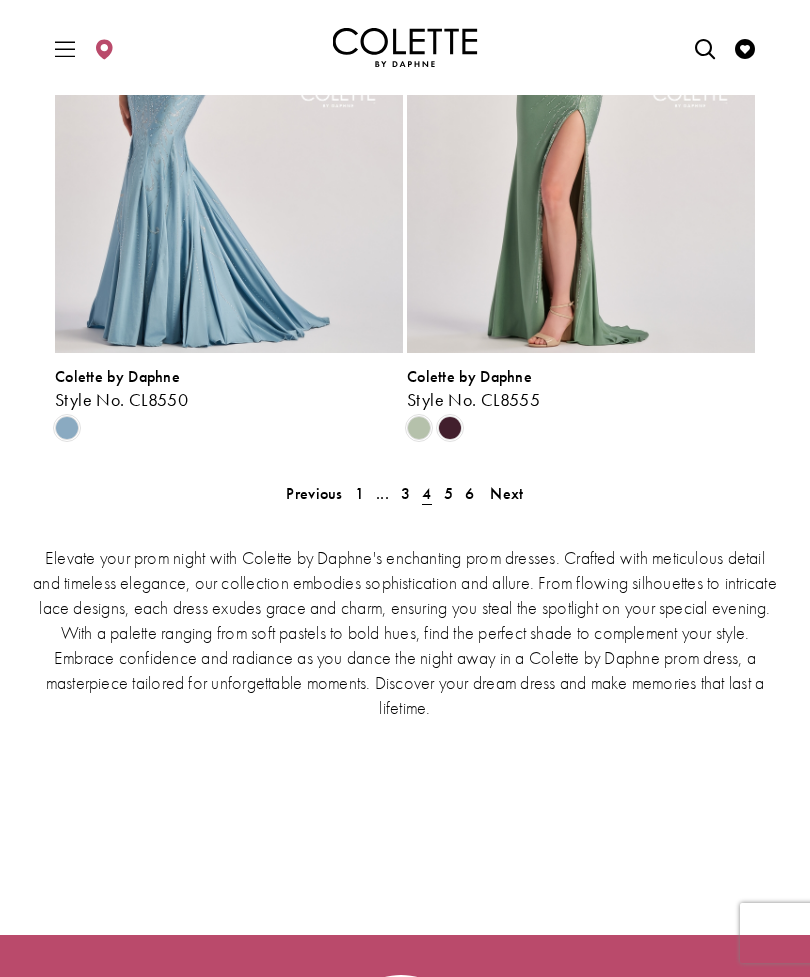 click on "Next" at bounding box center (506, 493) 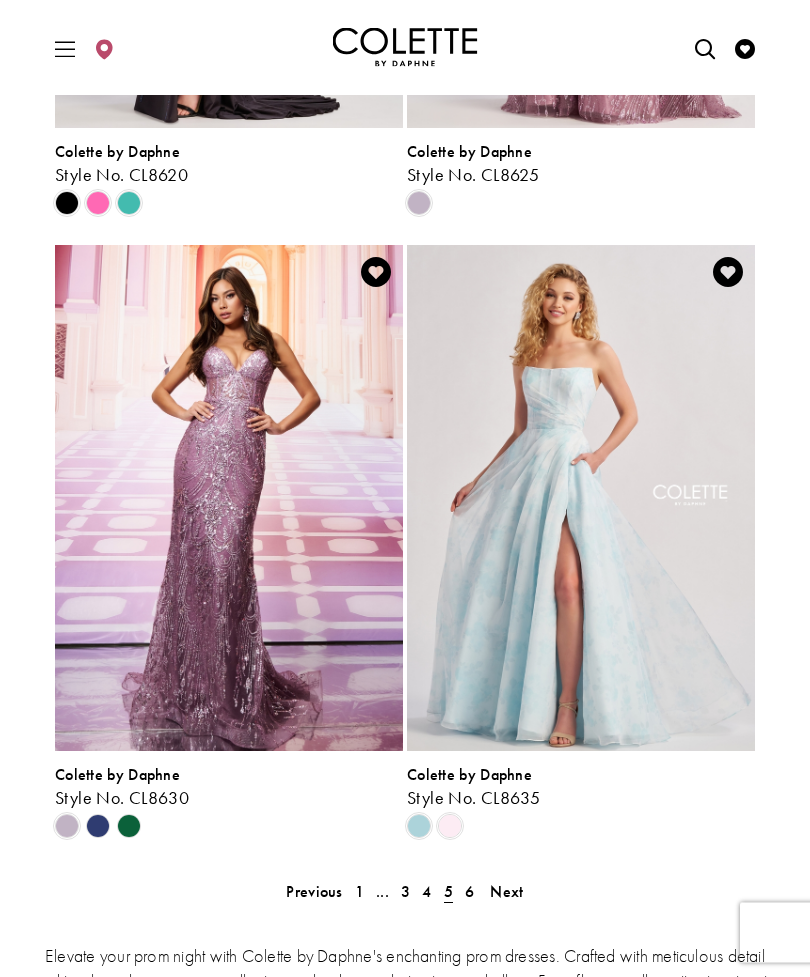 scroll, scrollTop: 3929, scrollLeft: 0, axis: vertical 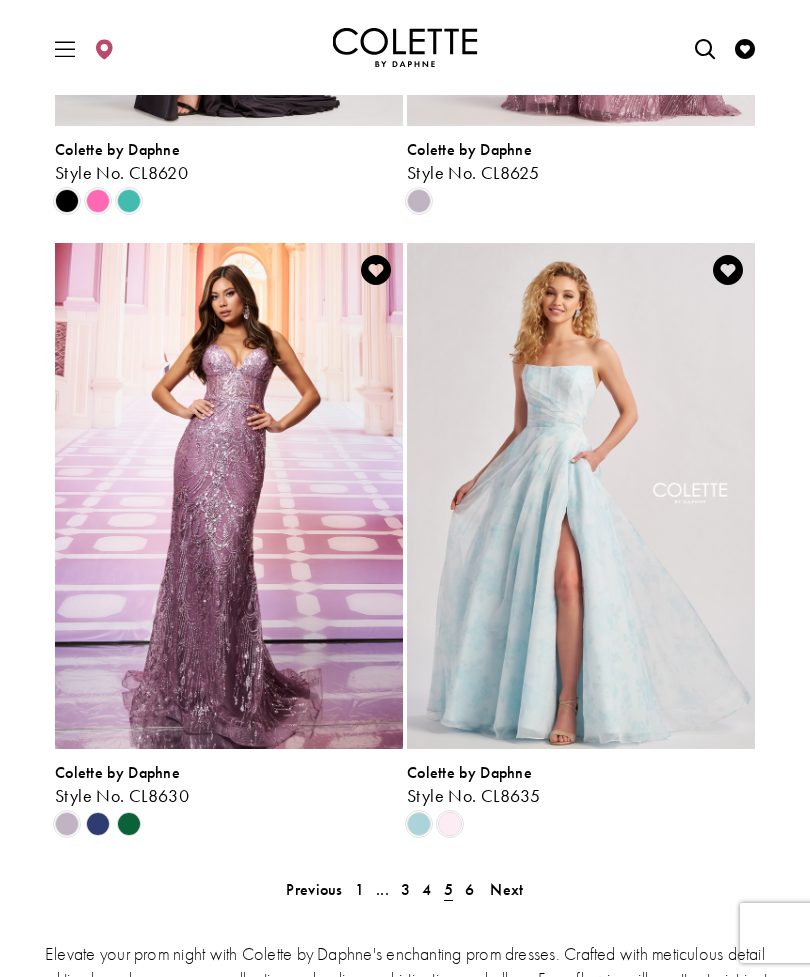 click on "Next" at bounding box center (506, 889) 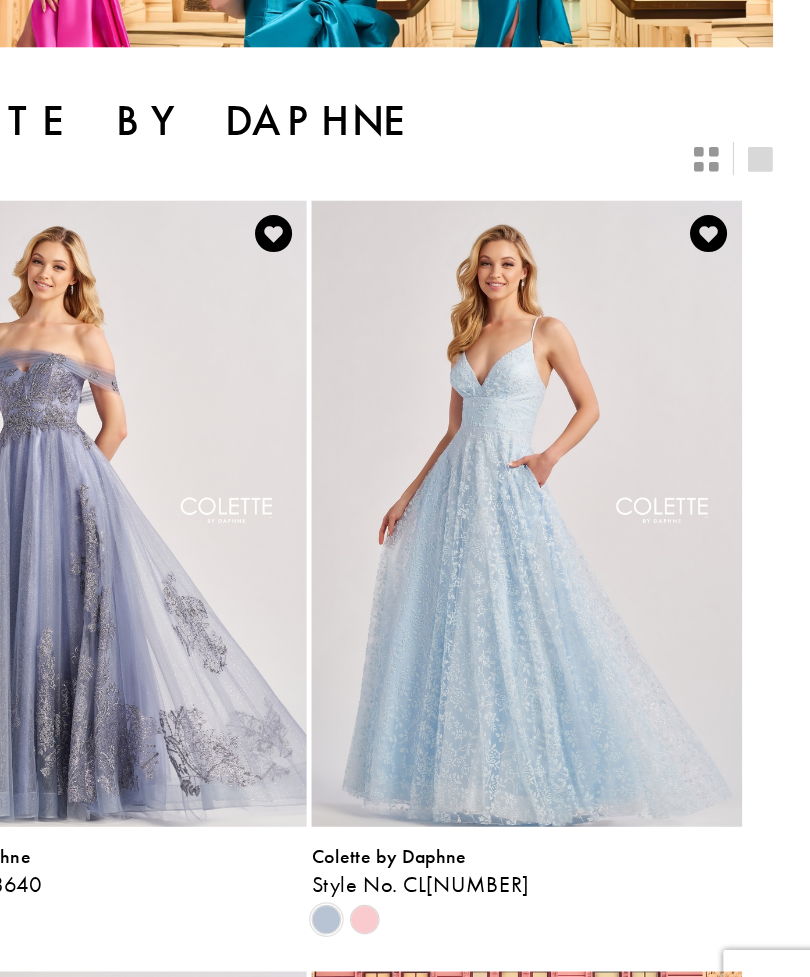 scroll, scrollTop: 152, scrollLeft: 0, axis: vertical 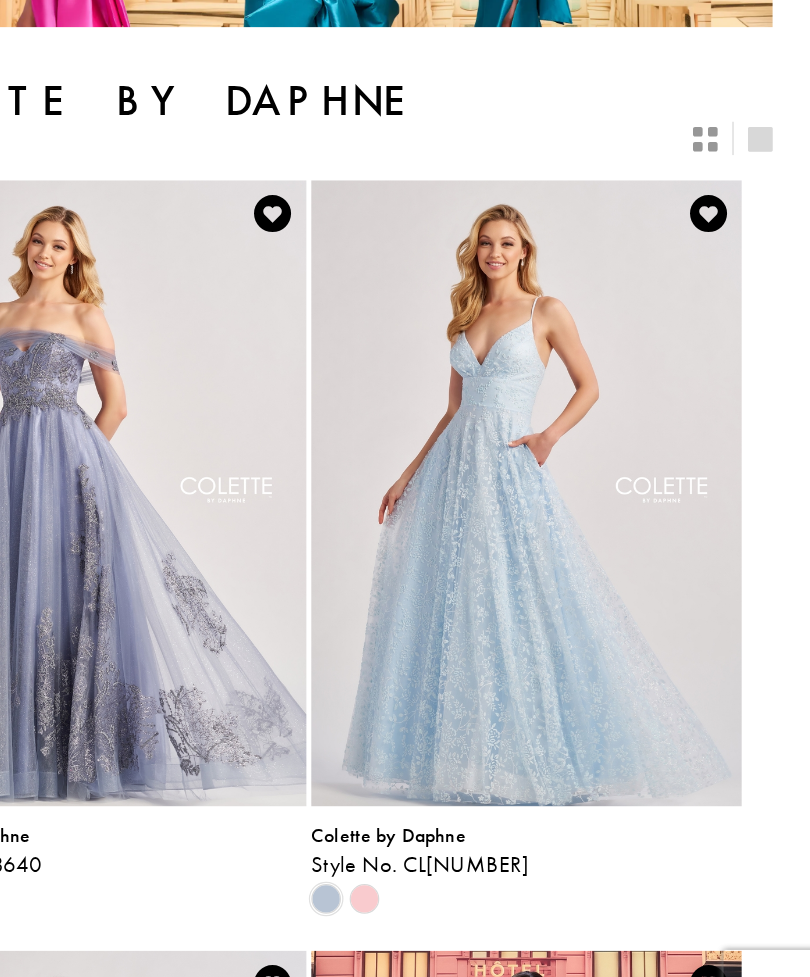 click 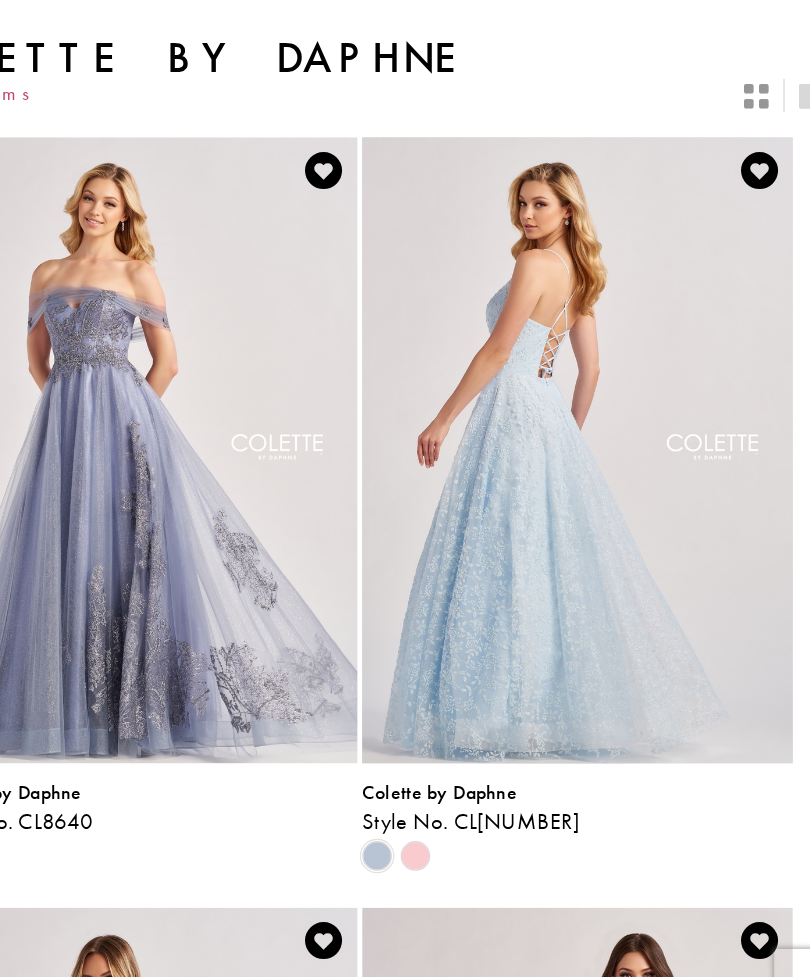 scroll, scrollTop: 186, scrollLeft: 0, axis: vertical 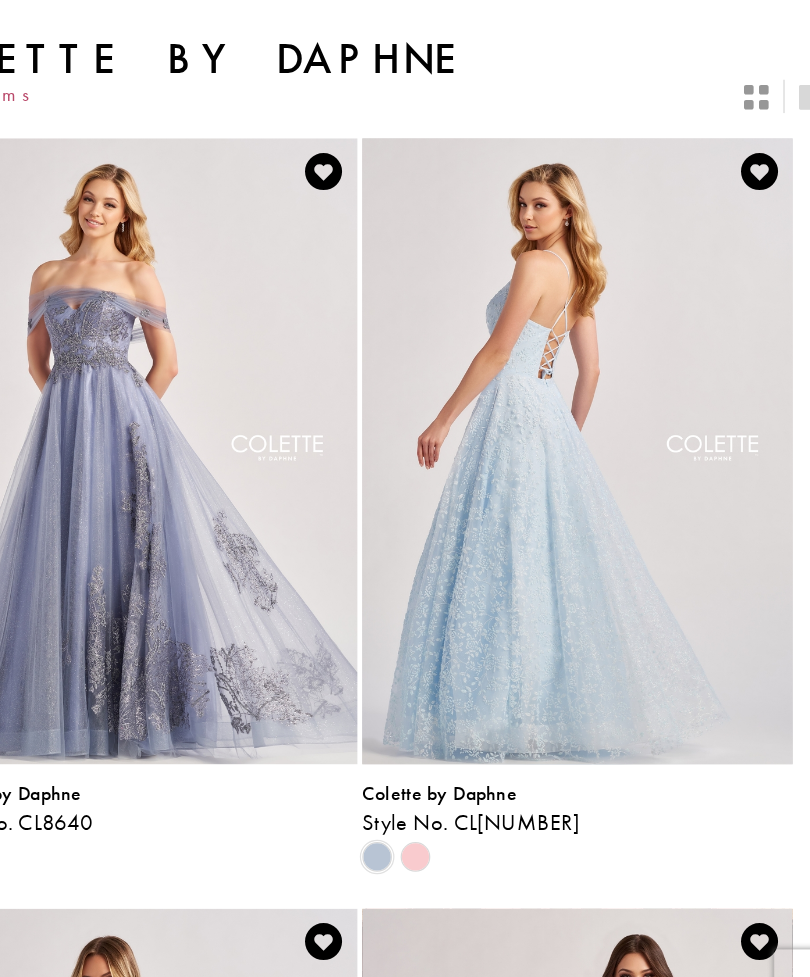 click 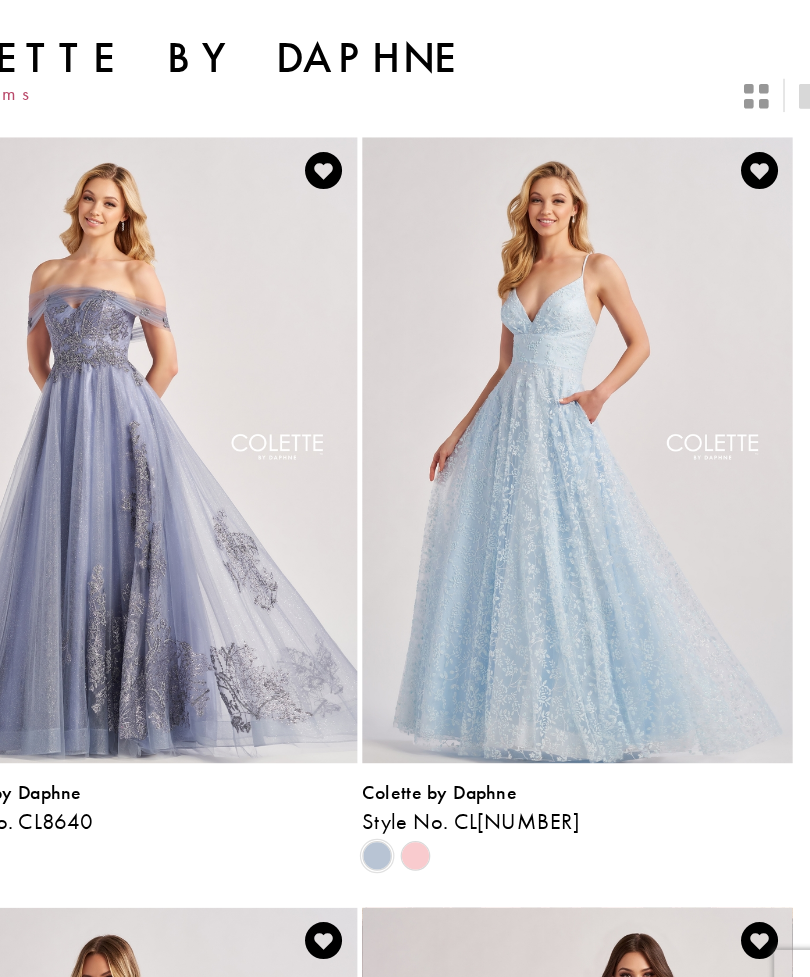 click at bounding box center (581, 499) 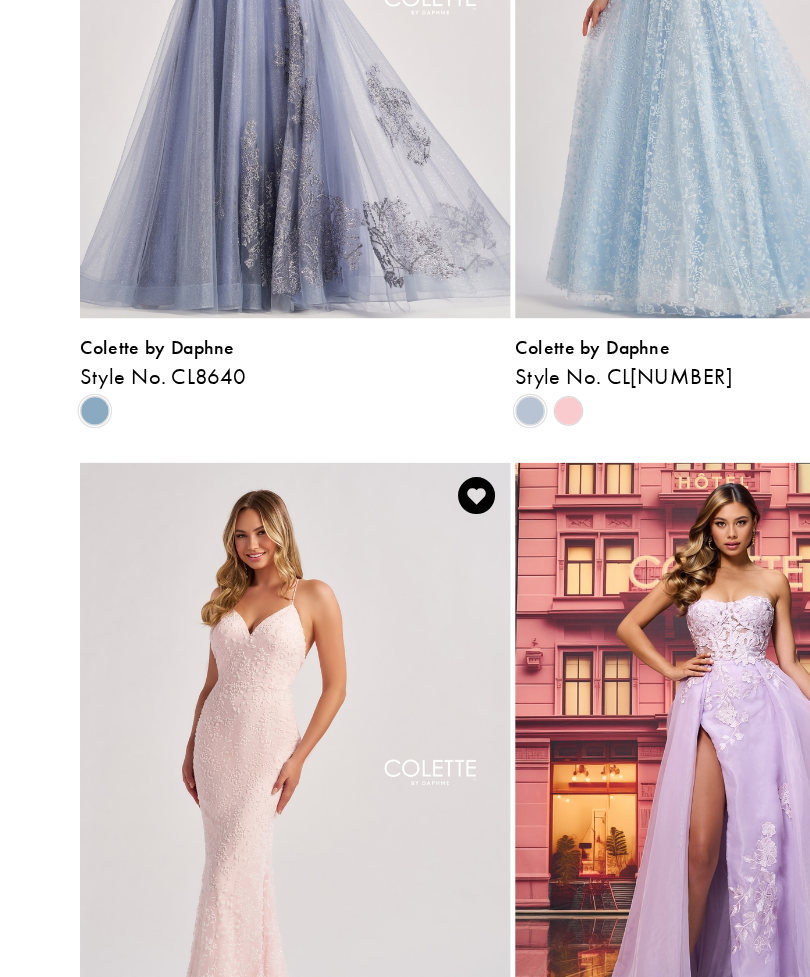 scroll, scrollTop: 549, scrollLeft: 0, axis: vertical 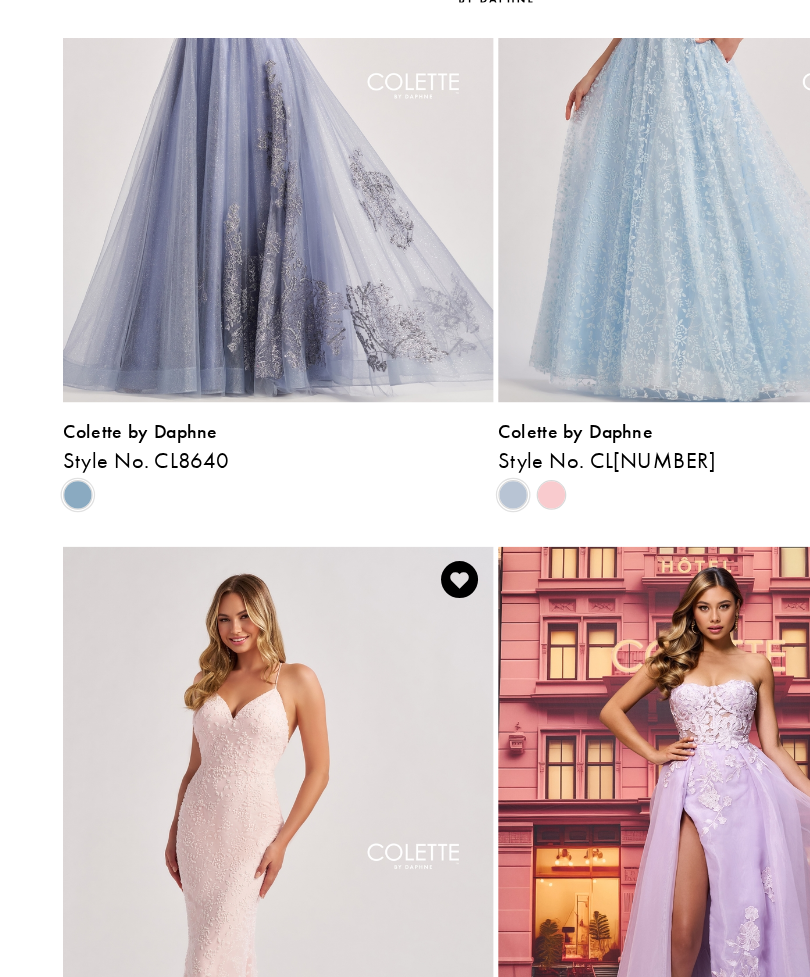 click 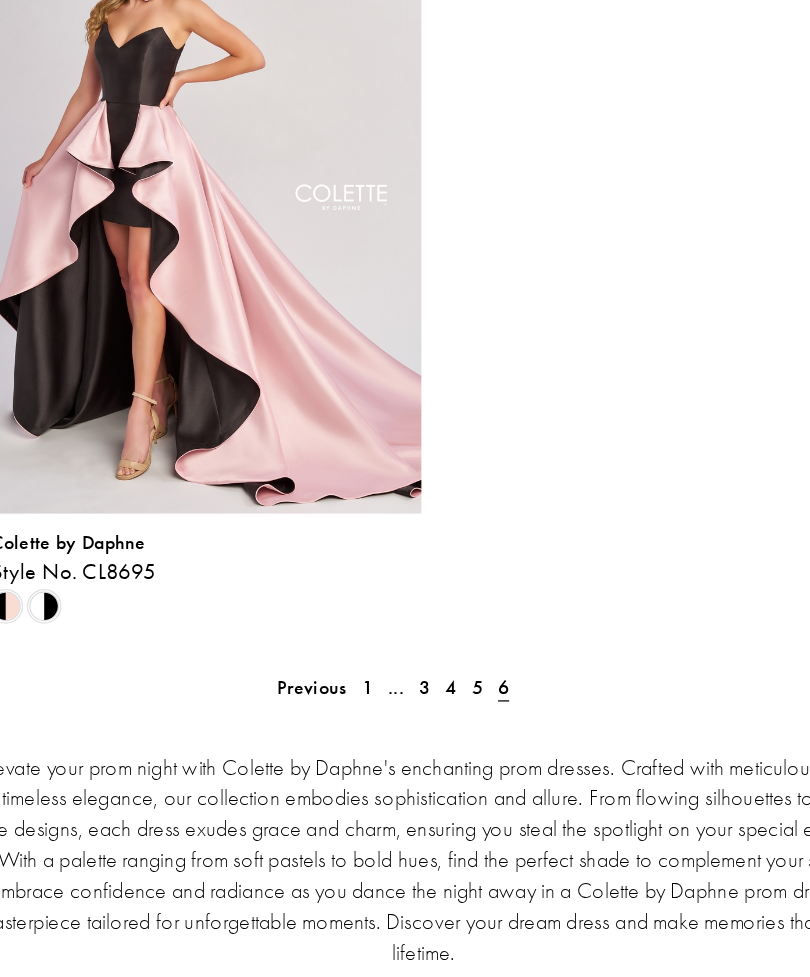 scroll, scrollTop: 3506, scrollLeft: 0, axis: vertical 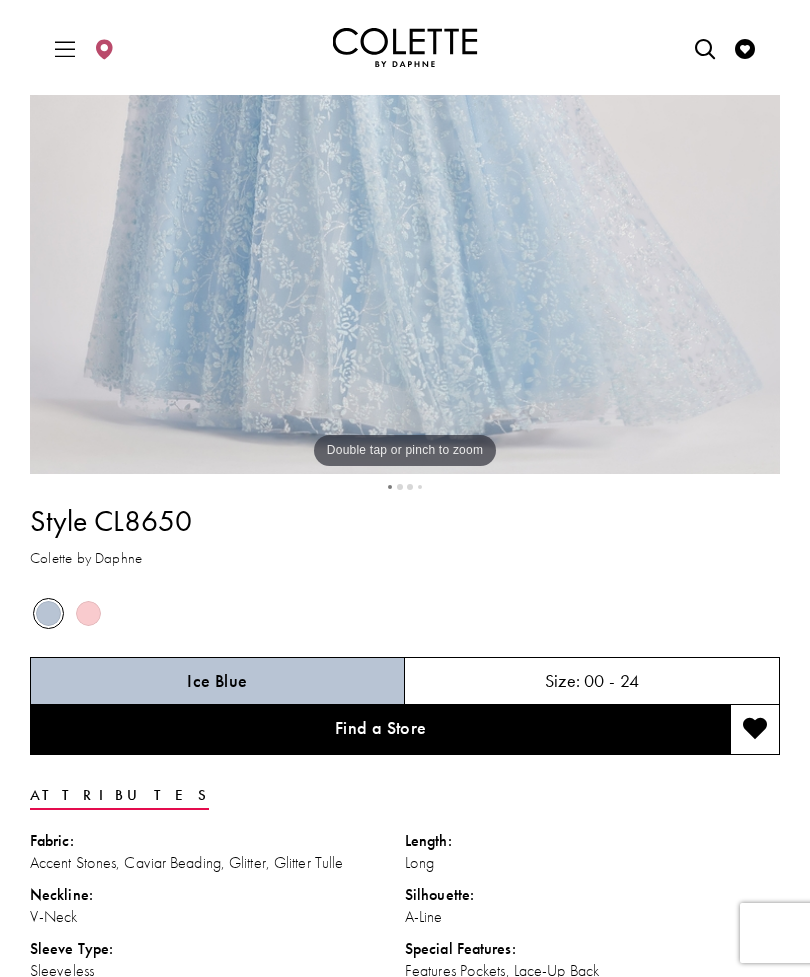 click at bounding box center [88, 613] 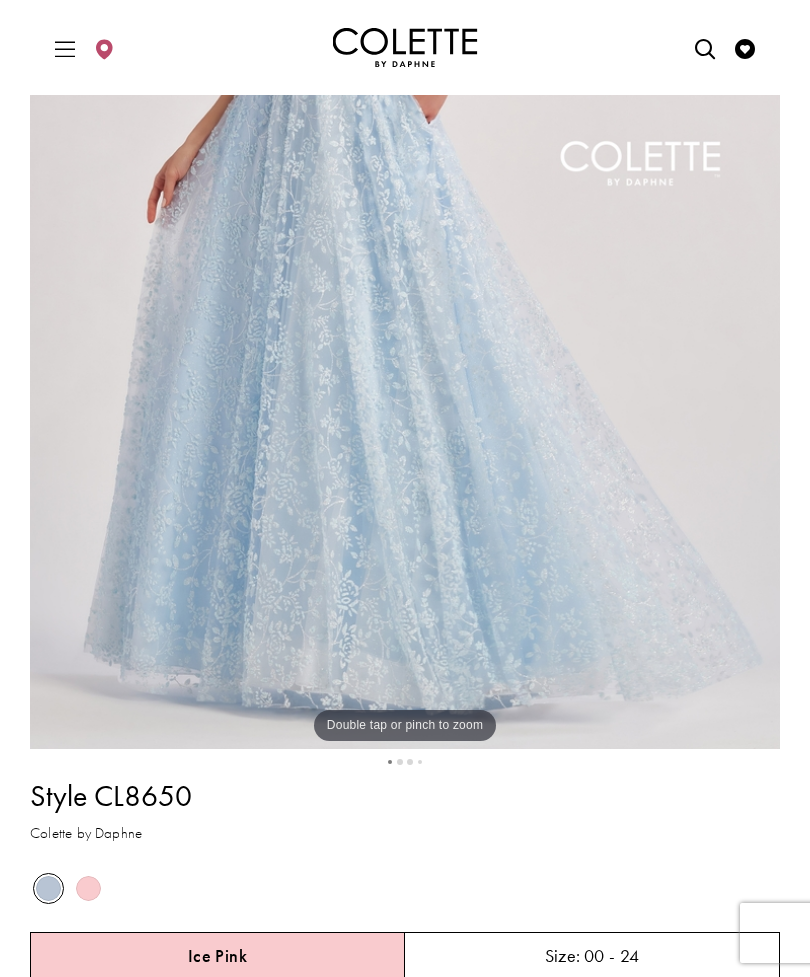 scroll, scrollTop: 470, scrollLeft: 0, axis: vertical 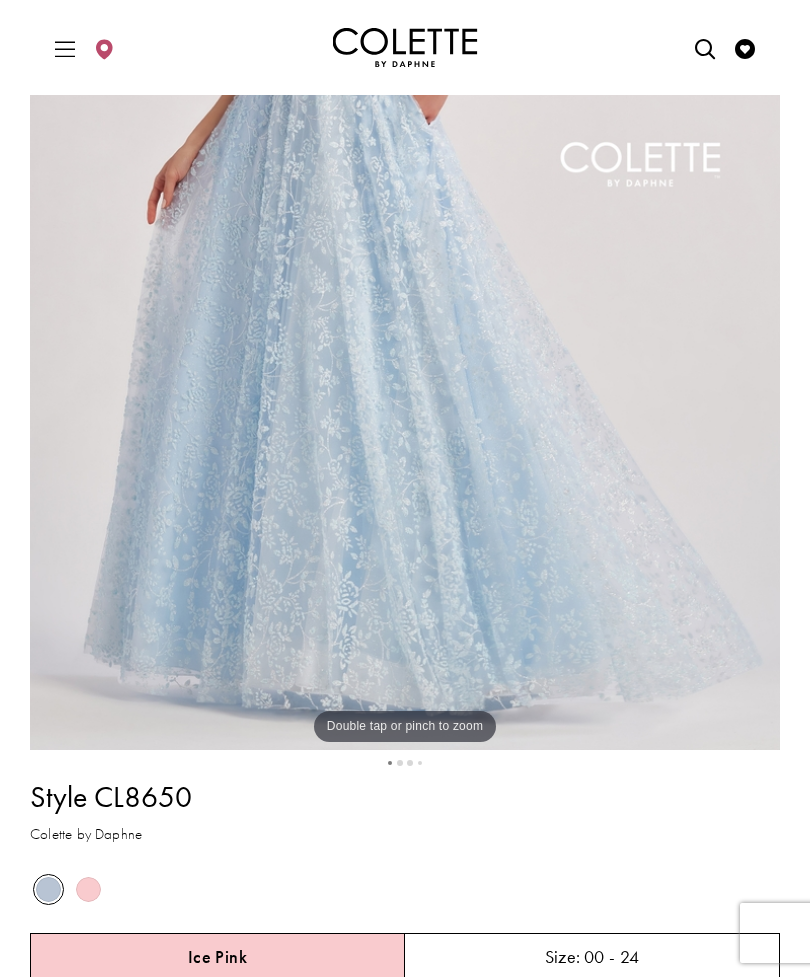click at bounding box center (88, 889) 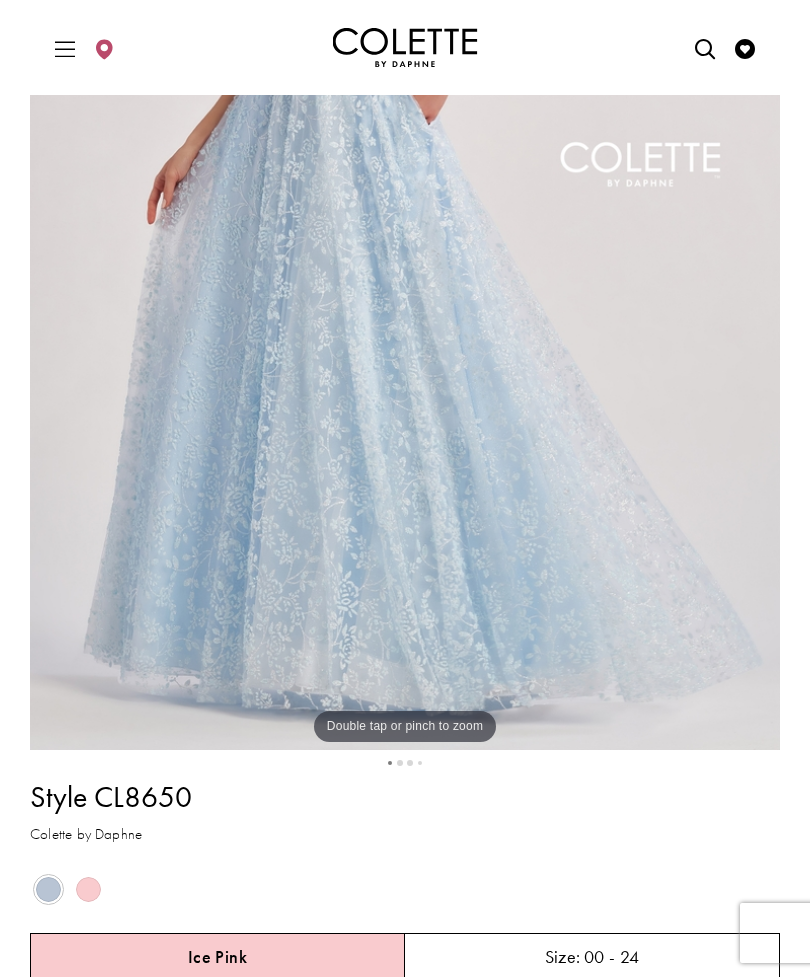 click at bounding box center (88, 889) 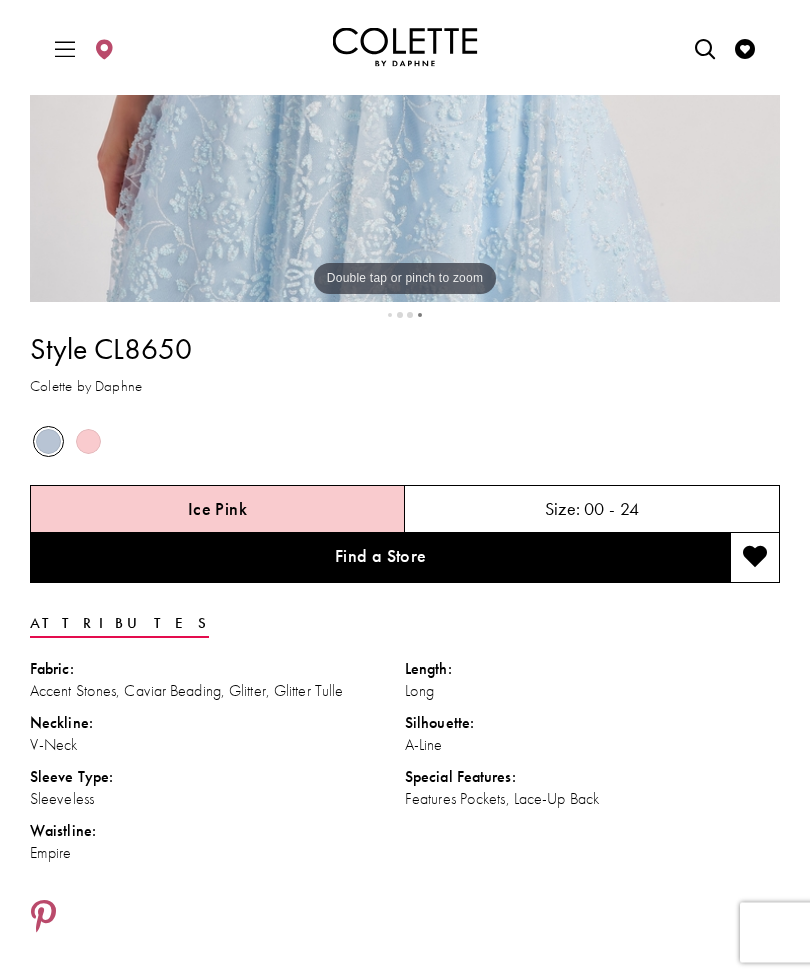 scroll, scrollTop: 937, scrollLeft: 0, axis: vertical 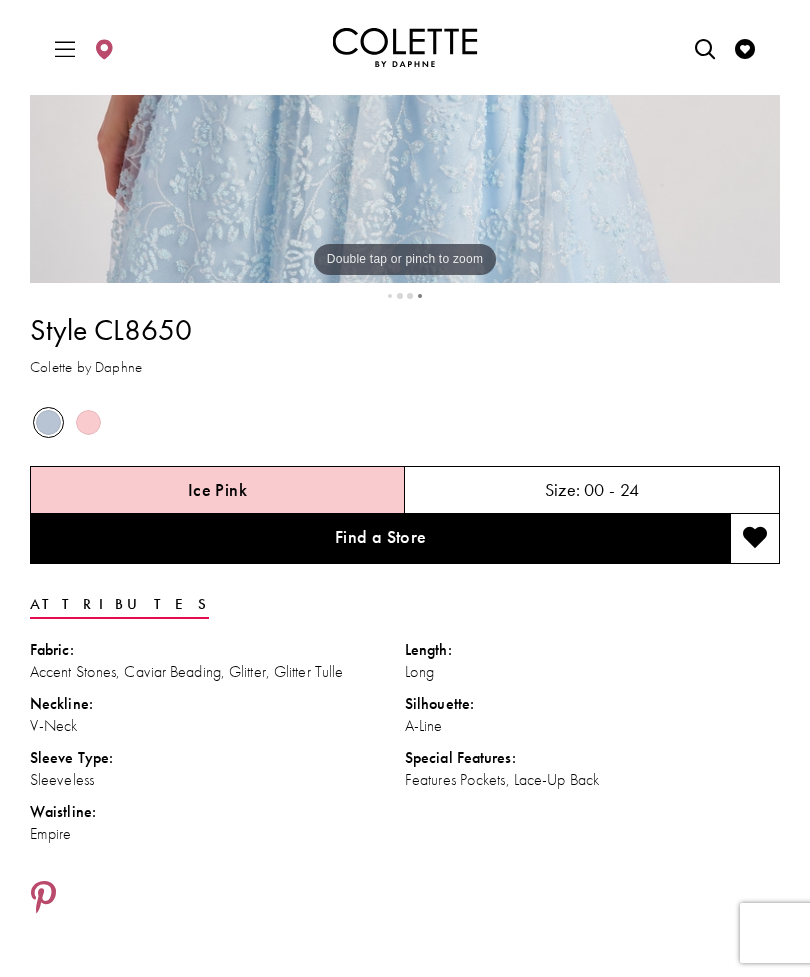 click on "Ice Pink" at bounding box center [217, 490] 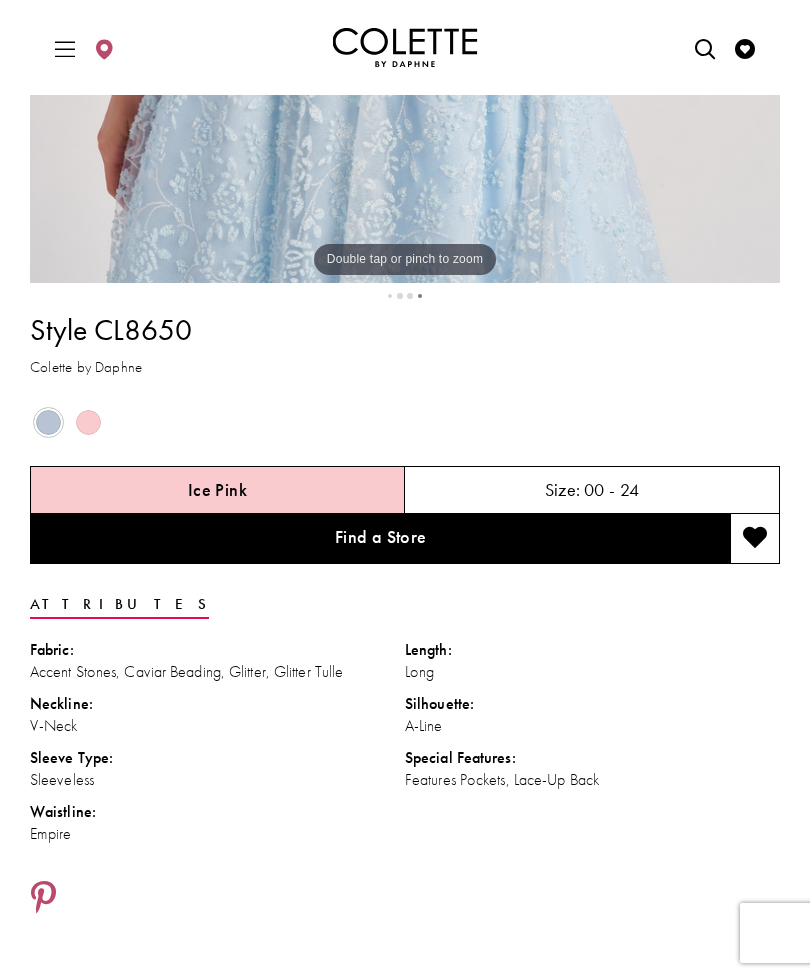 click on "Out of Stock" at bounding box center (88, 422) 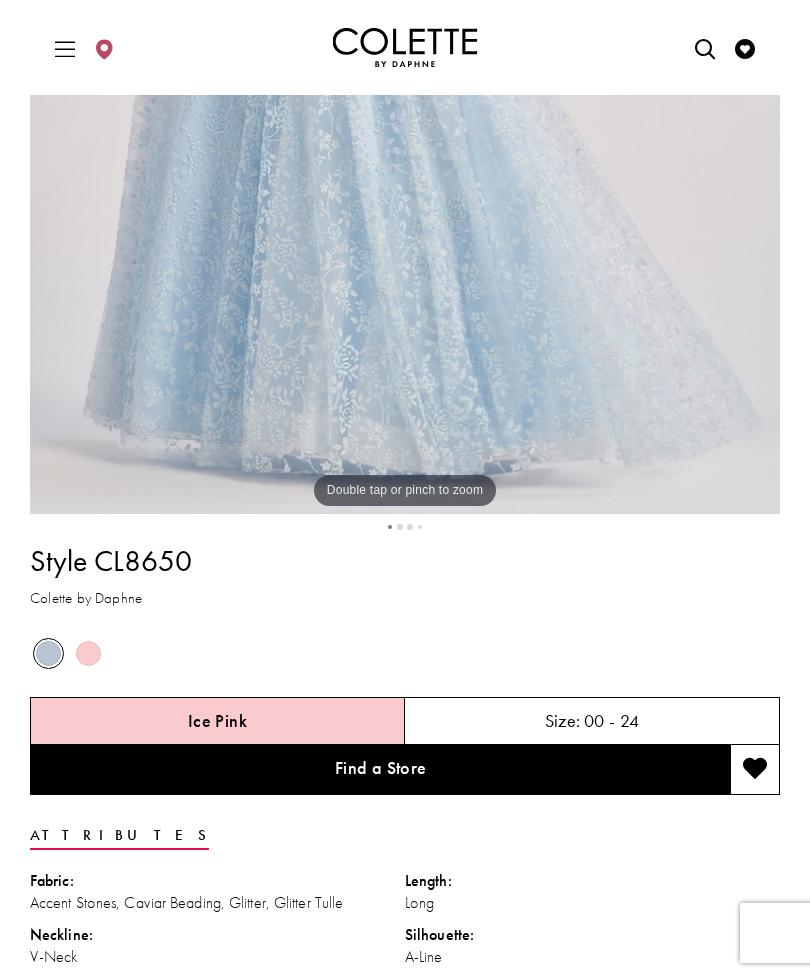 scroll, scrollTop: 678, scrollLeft: 0, axis: vertical 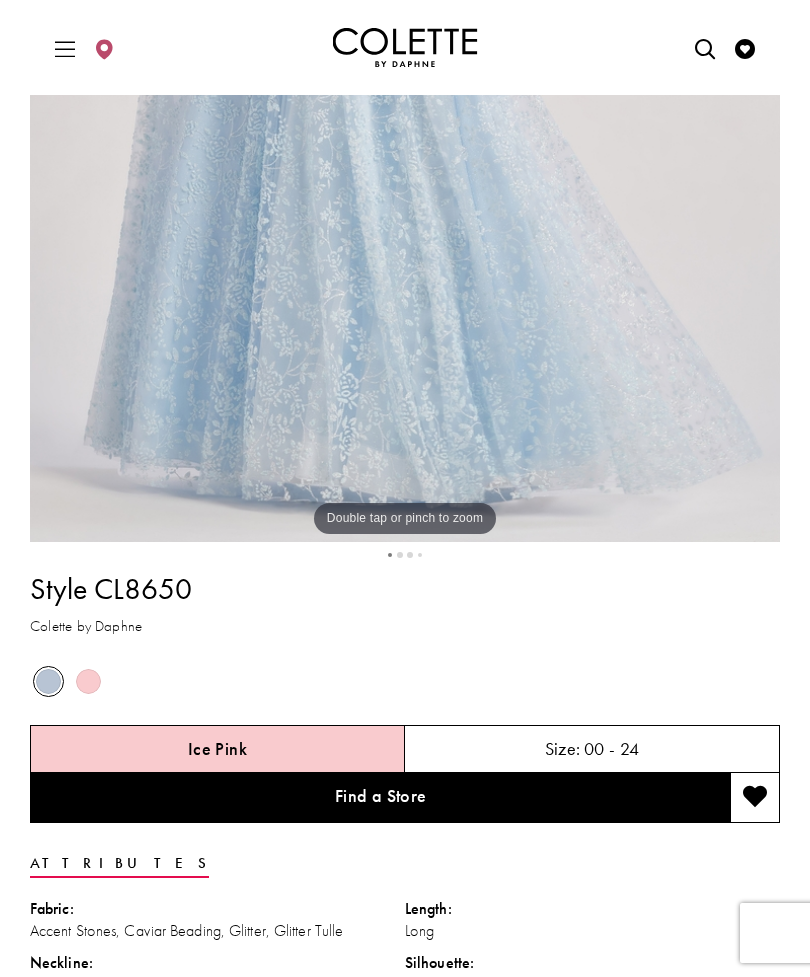 click at bounding box center [88, 681] 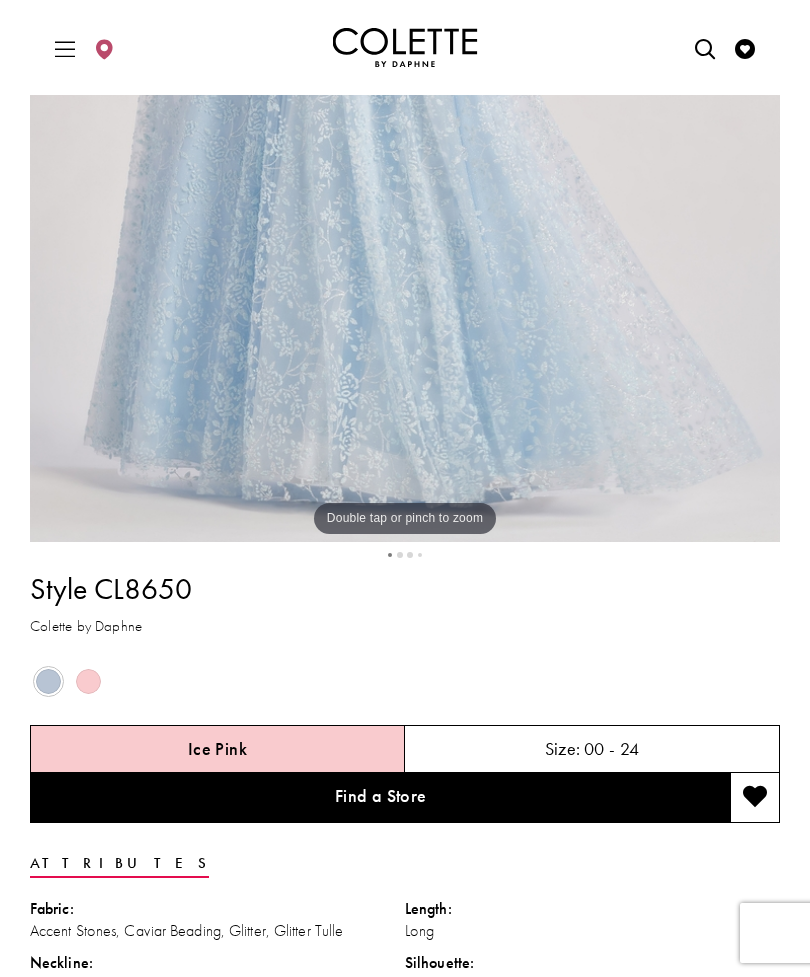 click at bounding box center [88, 681] 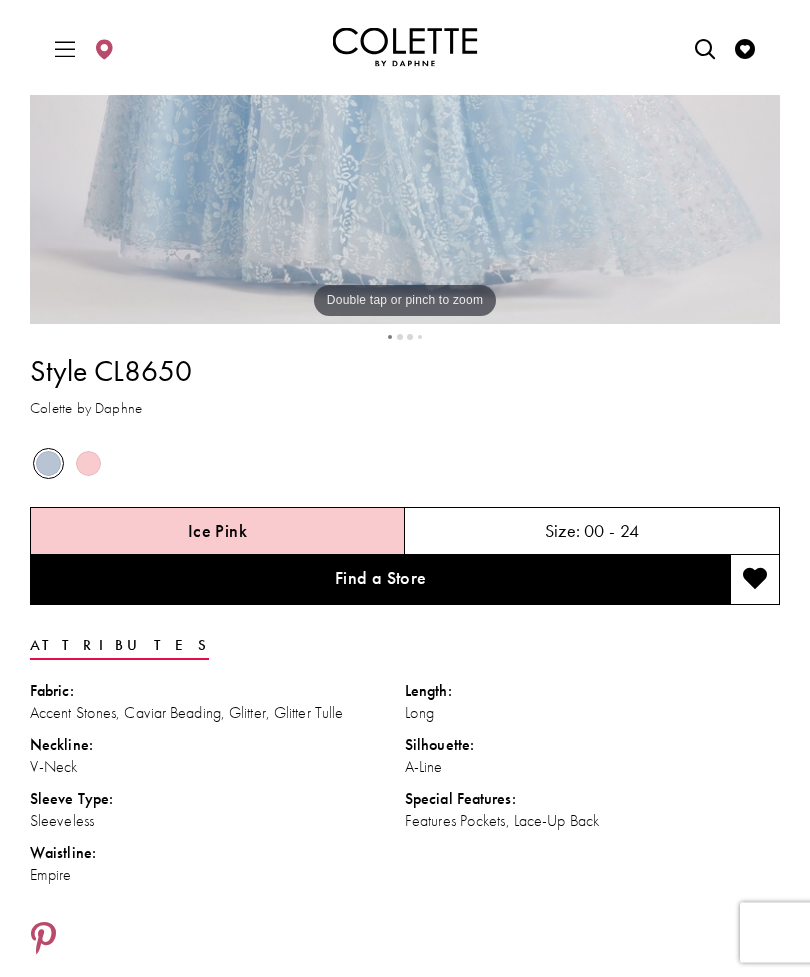 scroll, scrollTop: 896, scrollLeft: 0, axis: vertical 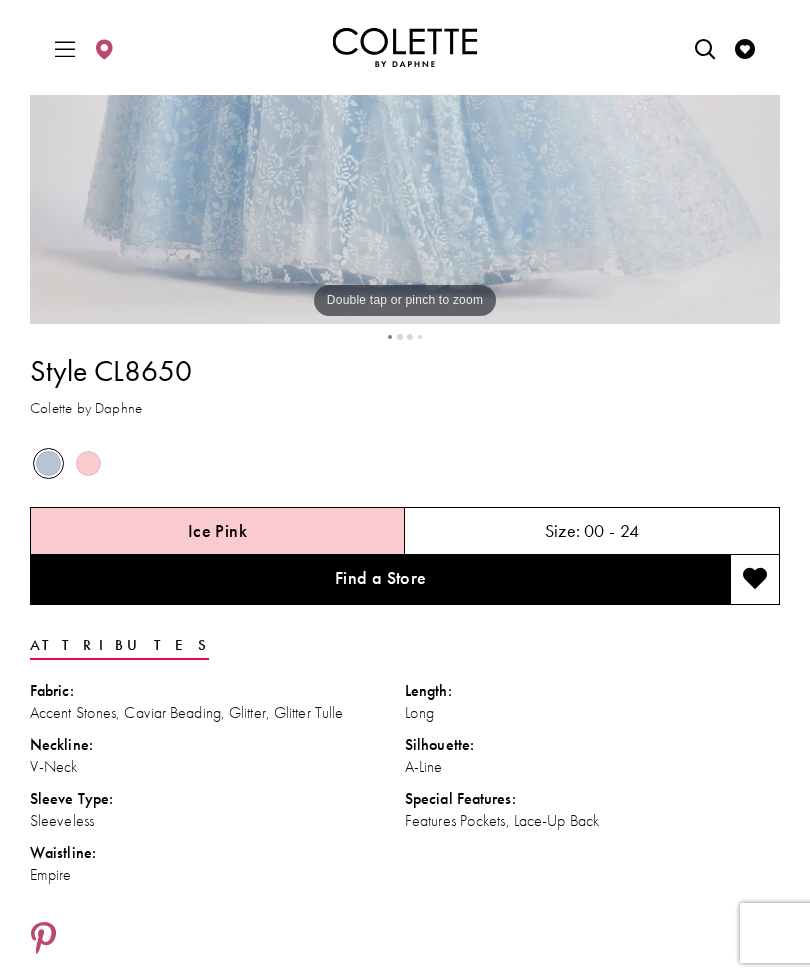 click at bounding box center (88, 463) 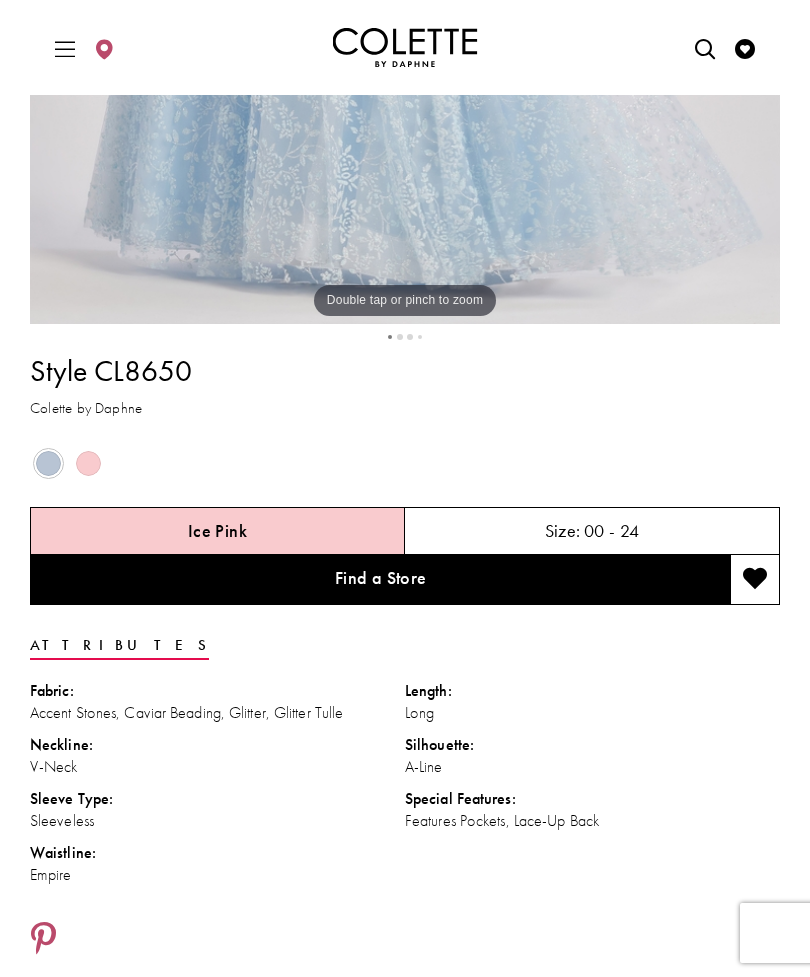 click at bounding box center (88, 463) 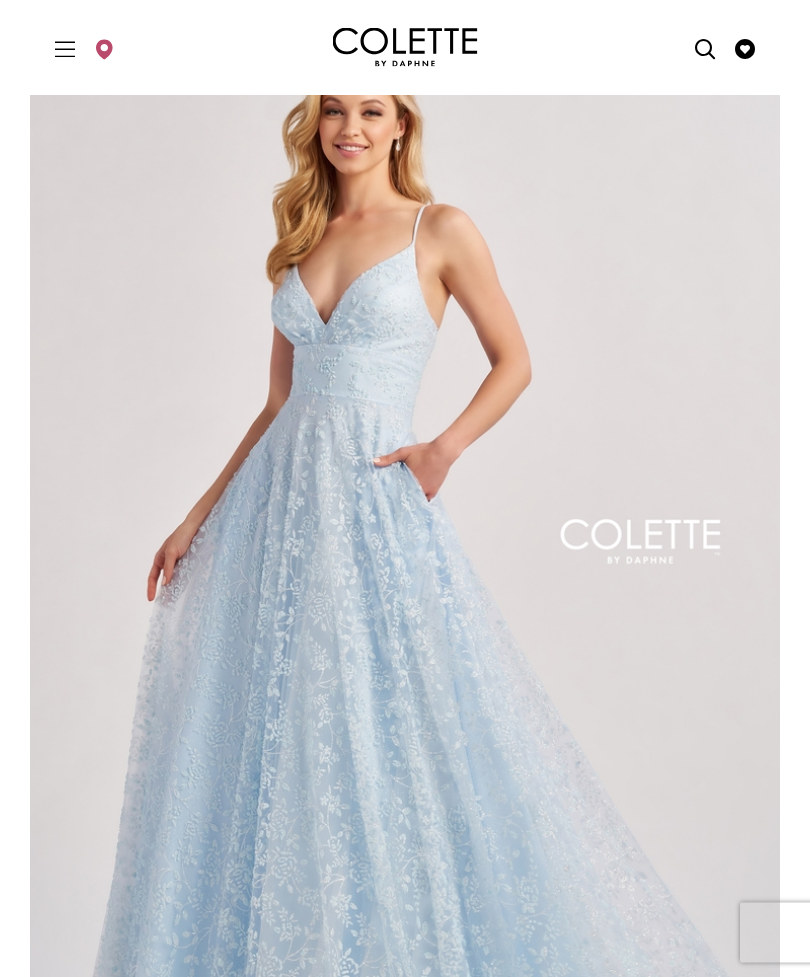 scroll, scrollTop: 0, scrollLeft: 0, axis: both 